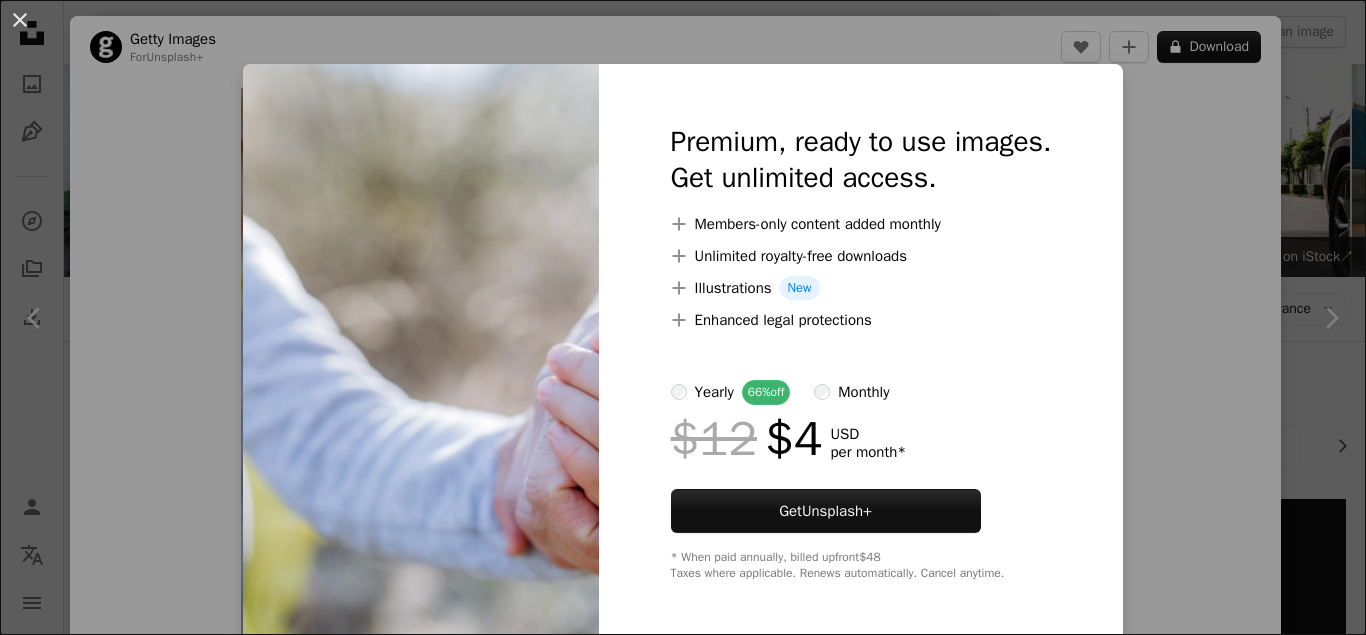 scroll, scrollTop: 5577, scrollLeft: 0, axis: vertical 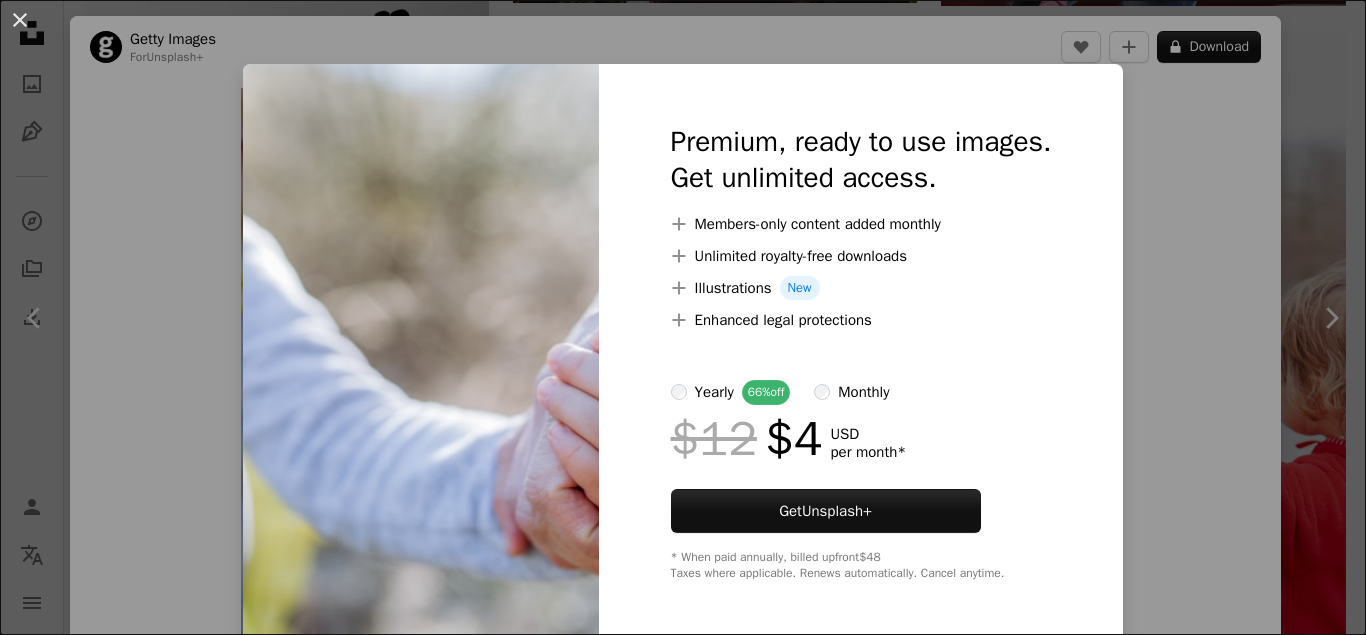click on "An X shape Premium, ready to use images. Get unlimited access. A plus sign Members-only content added monthly A plus sign Unlimited royalty-free downloads A plus sign Illustrations  New A plus sign Enhanced legal protections yearly 66%  off monthly $12   $4 USD per month * Get  Unsplash+ * When paid annually, billed upfront  $48 Taxes where applicable. Renews automatically. Cancel anytime." at bounding box center (683, 317) 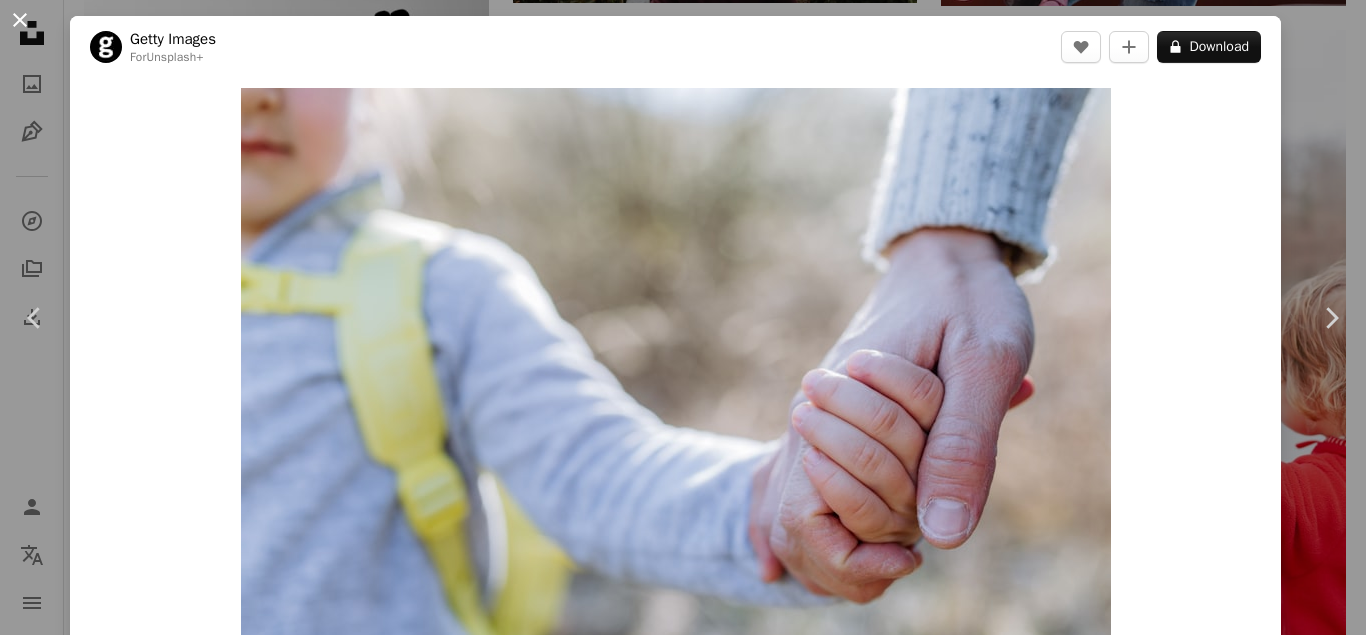 click on "An X shape" at bounding box center [20, 20] 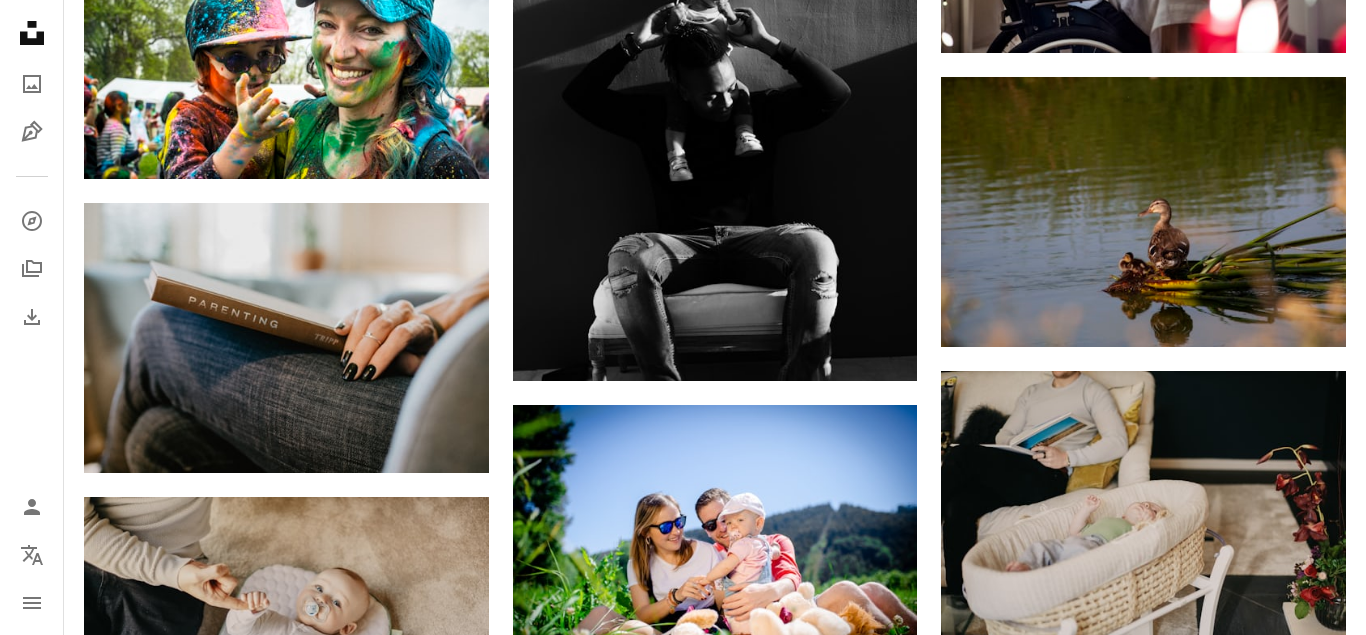 scroll, scrollTop: 15674, scrollLeft: 0, axis: vertical 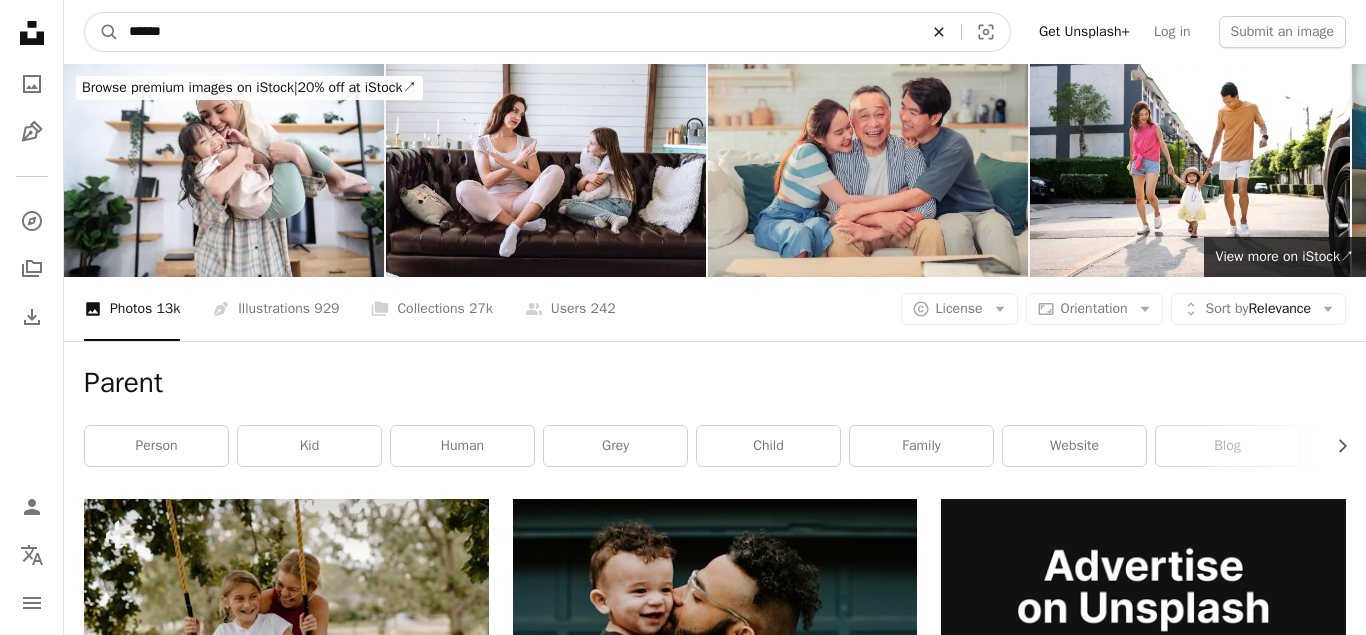 click on "An X shape" 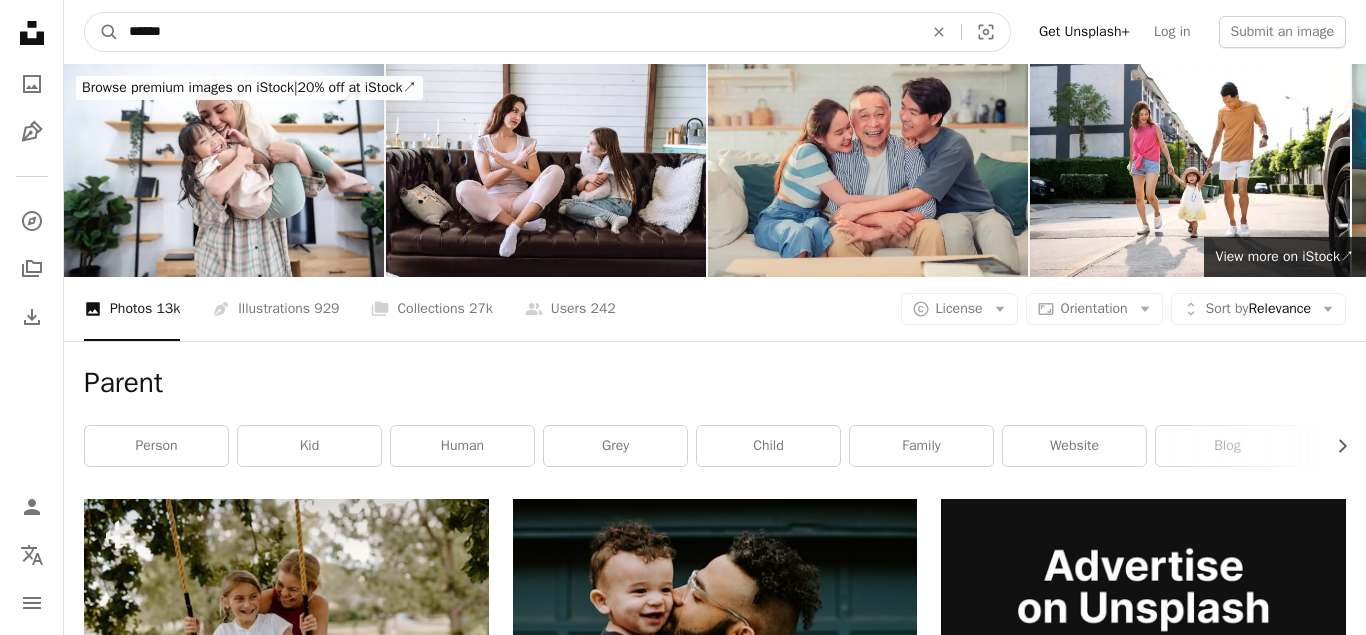 type on "******" 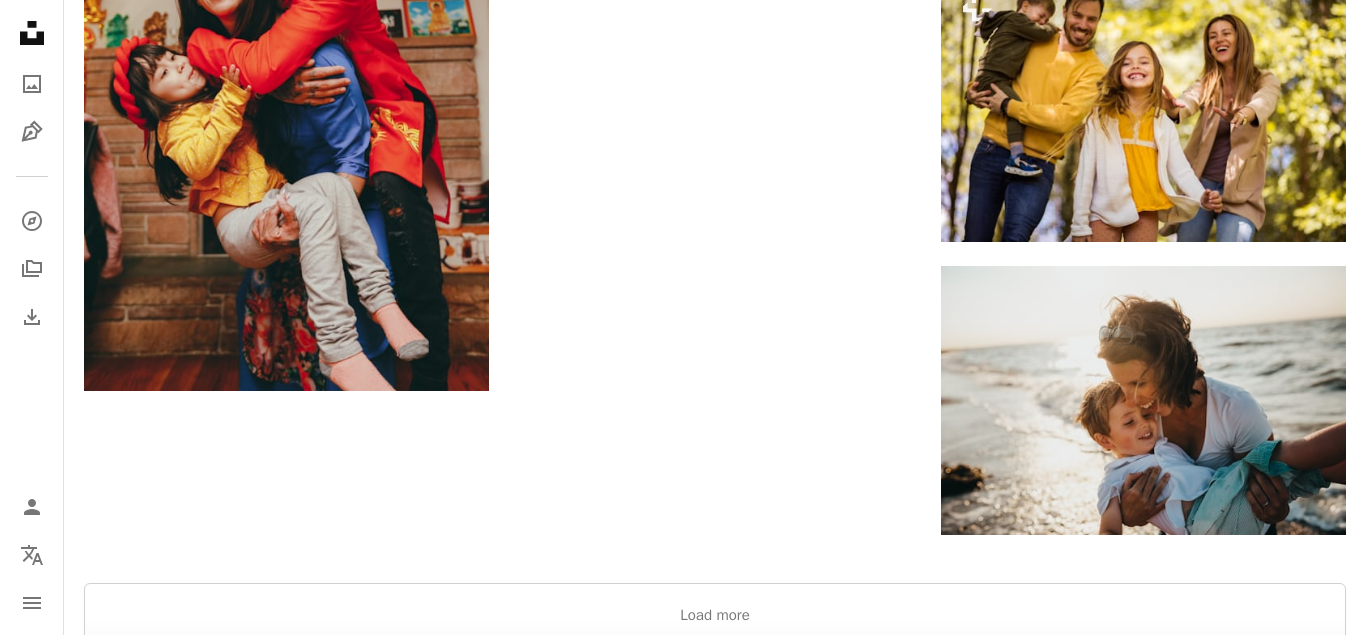 scroll, scrollTop: 3162, scrollLeft: 0, axis: vertical 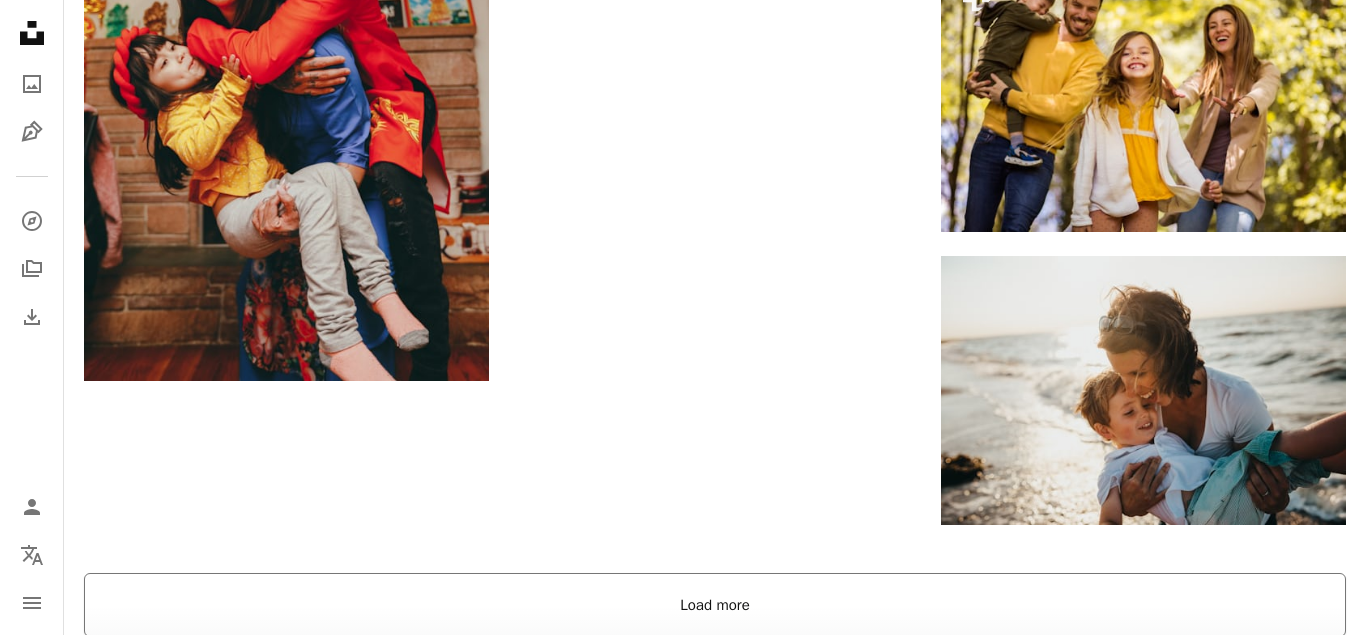 click on "Load more" at bounding box center (715, 605) 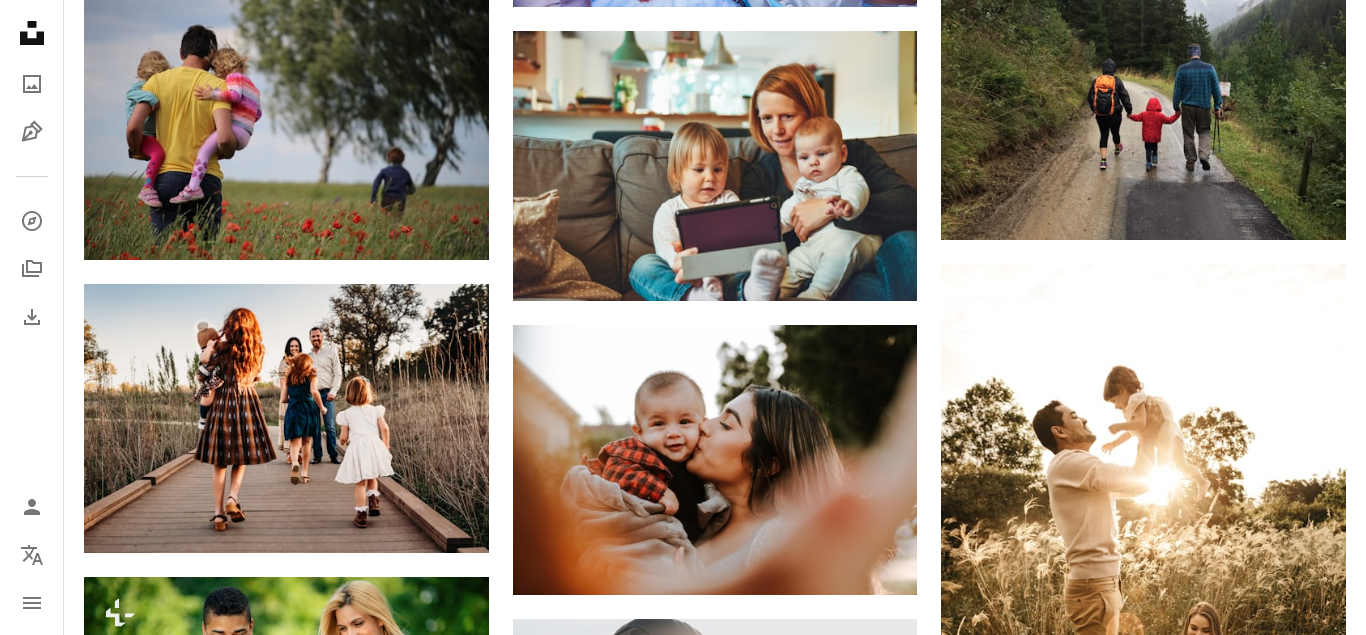 scroll, scrollTop: 7752, scrollLeft: 0, axis: vertical 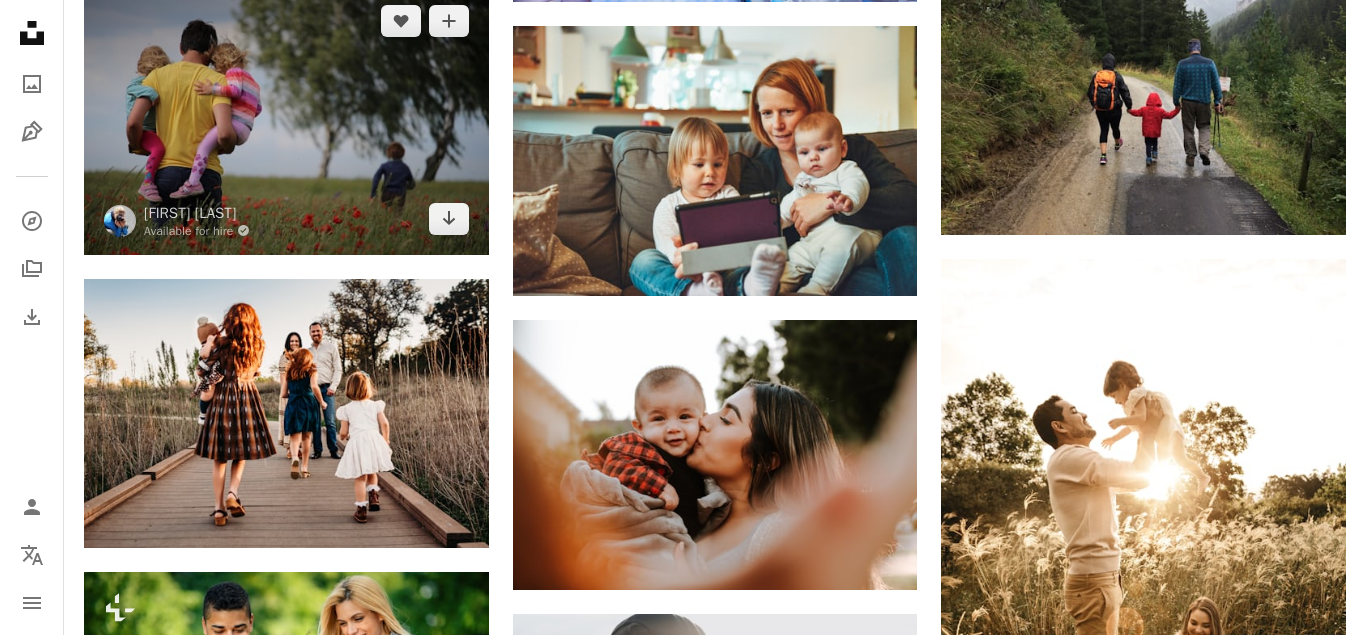 click at bounding box center (286, 120) 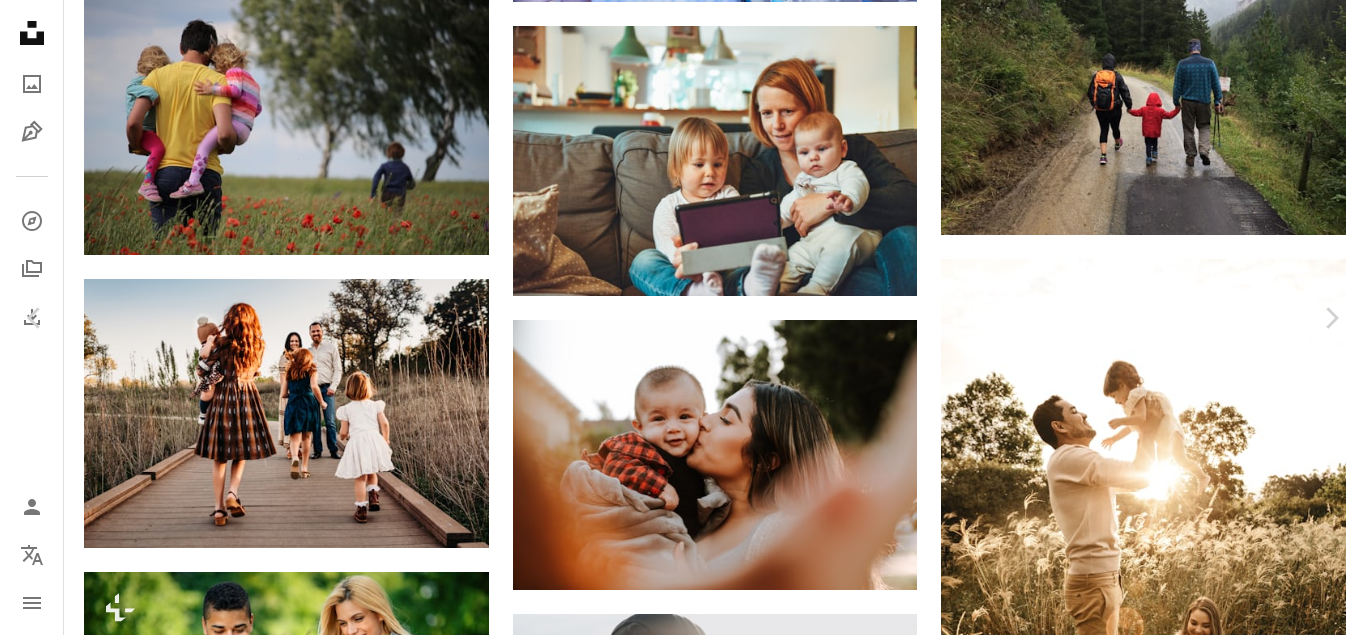 scroll, scrollTop: 5760, scrollLeft: 0, axis: vertical 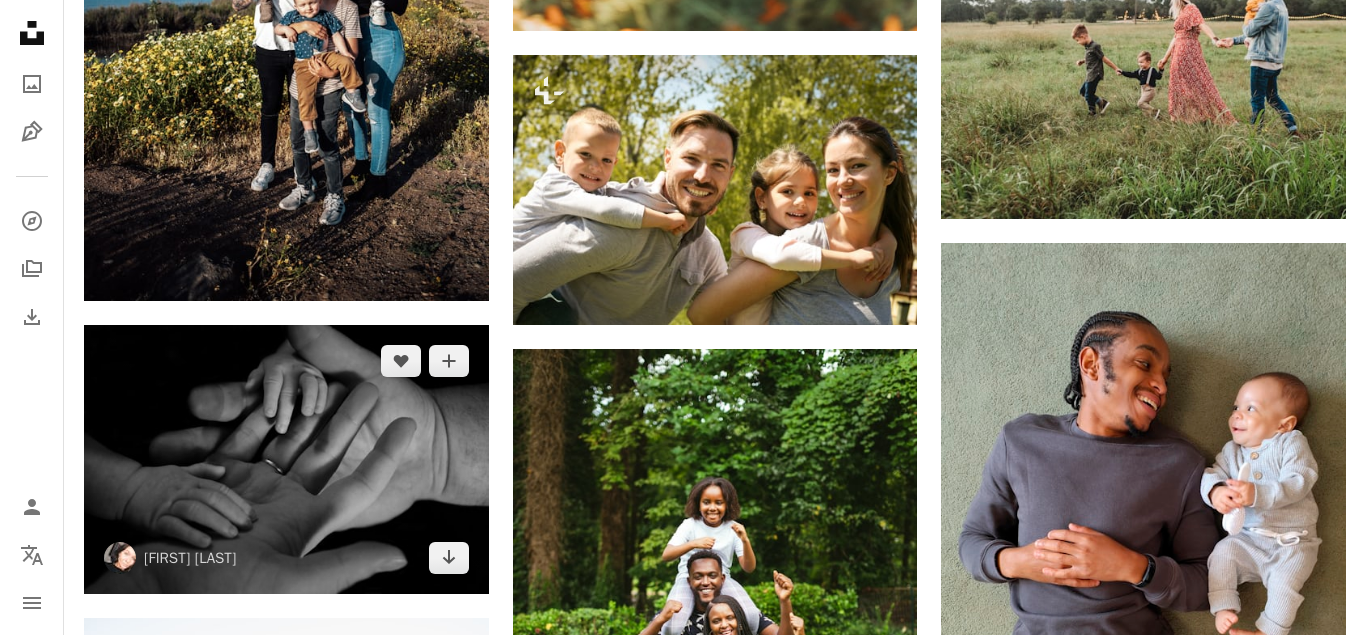 click at bounding box center (286, 460) 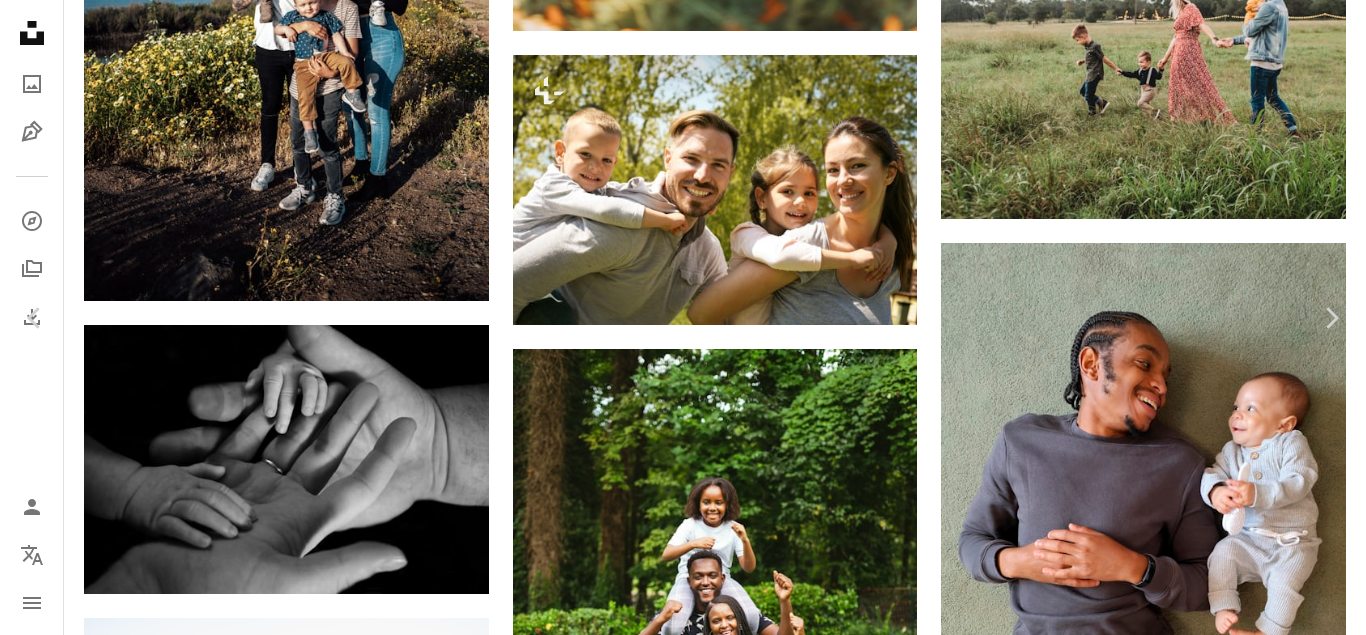 scroll, scrollTop: 595, scrollLeft: 0, axis: vertical 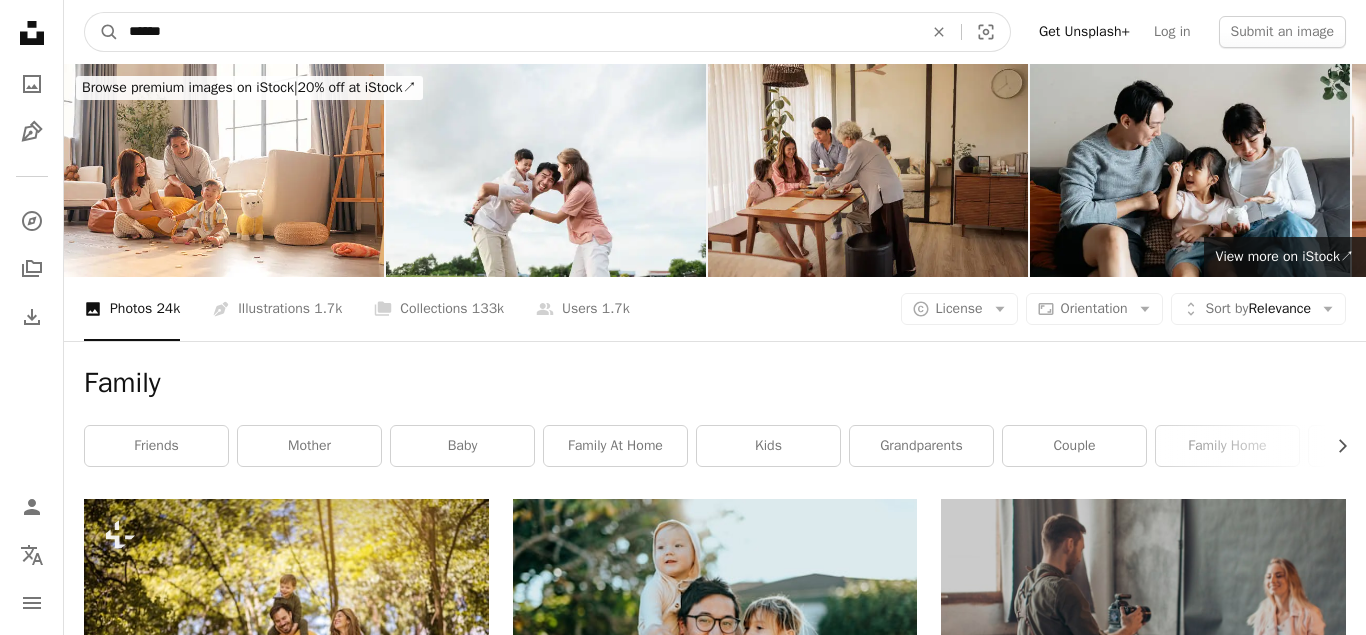 click on "******" at bounding box center (518, 32) 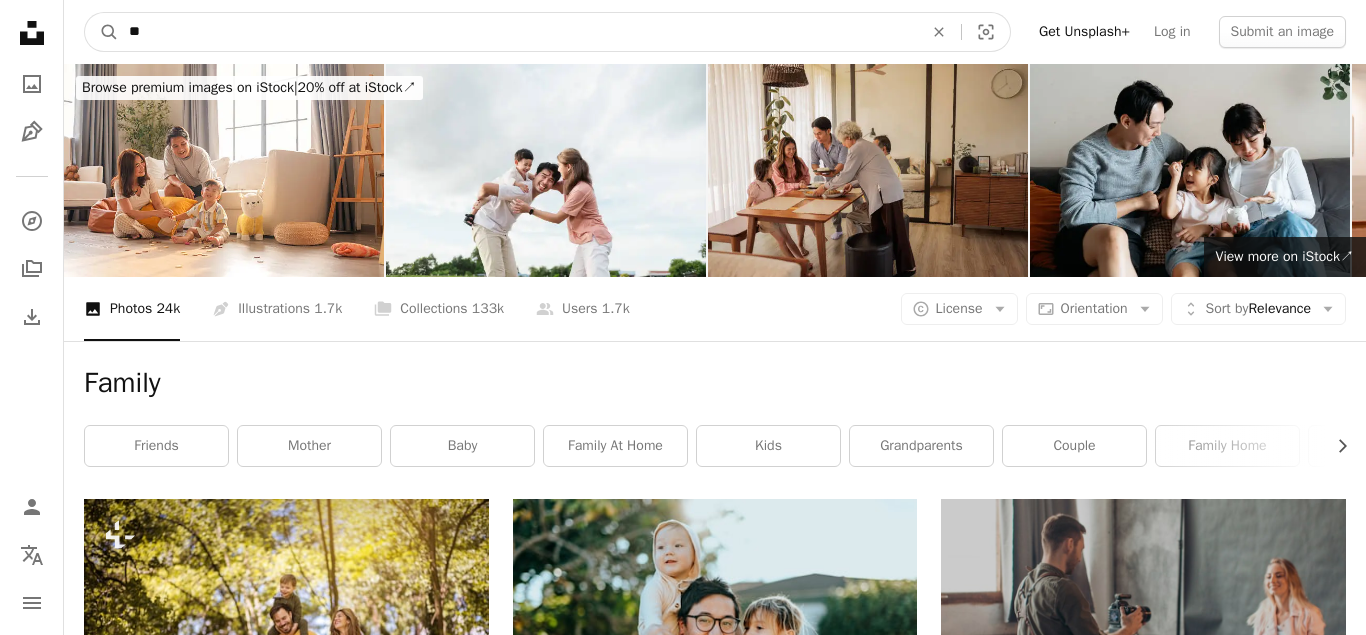 type on "*" 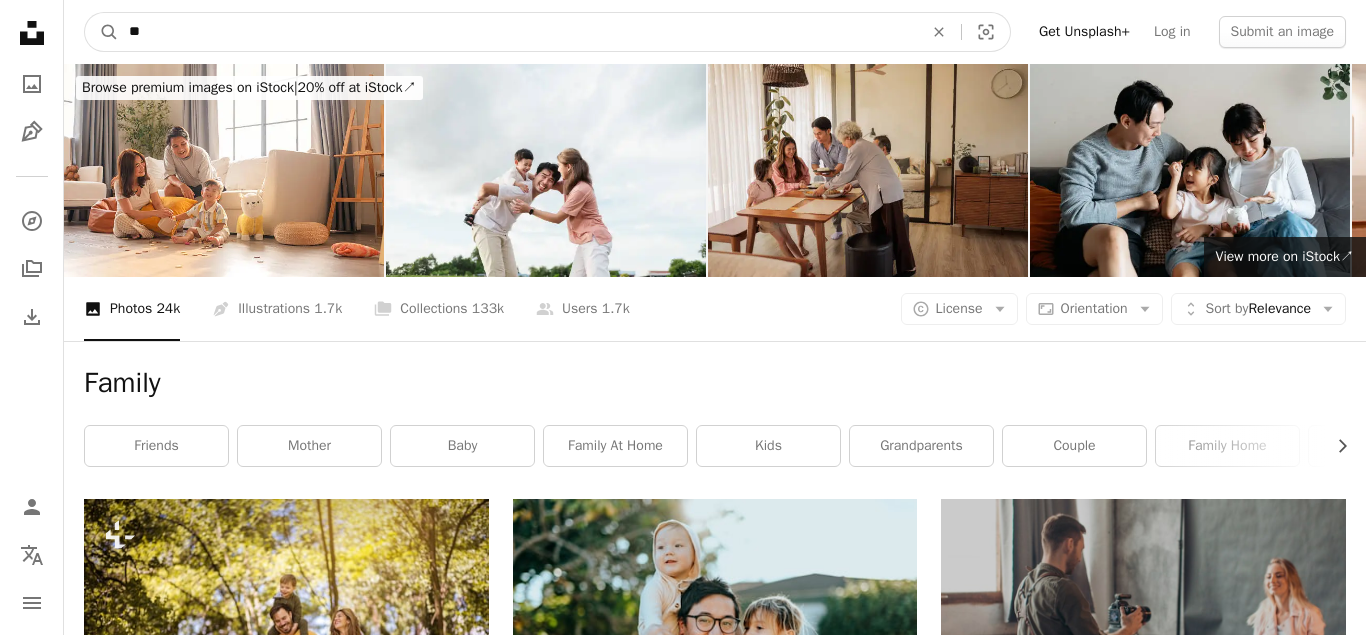 type on "*" 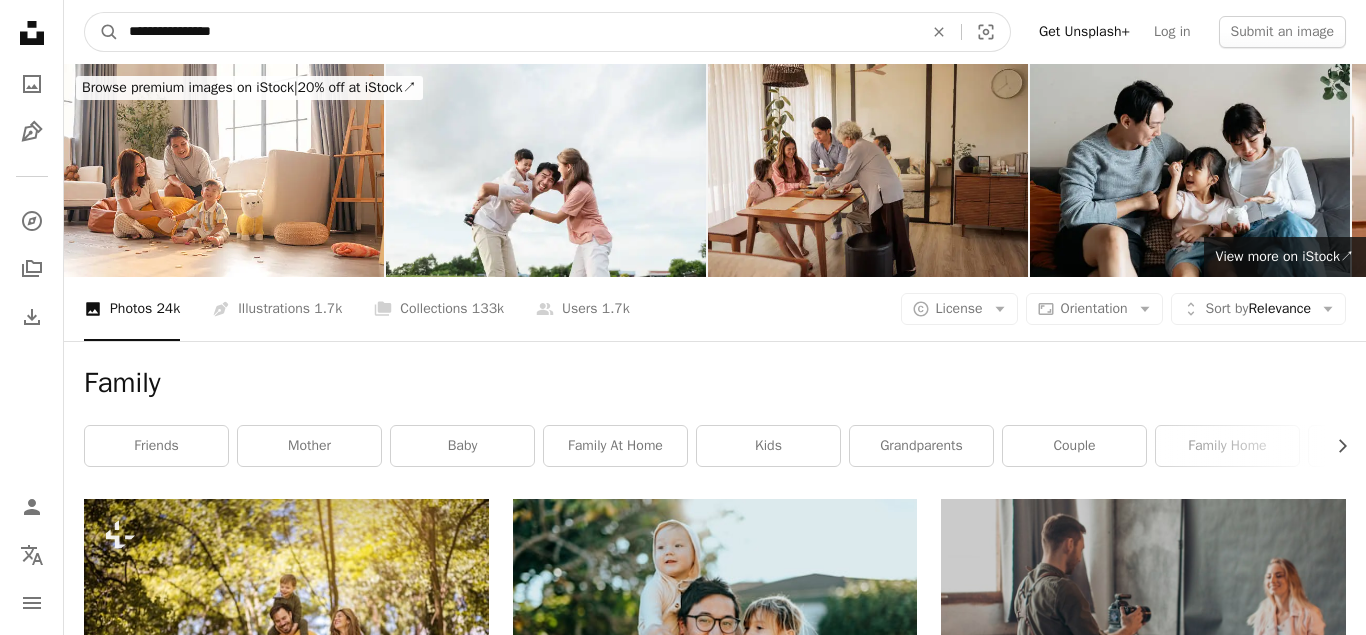 type on "**********" 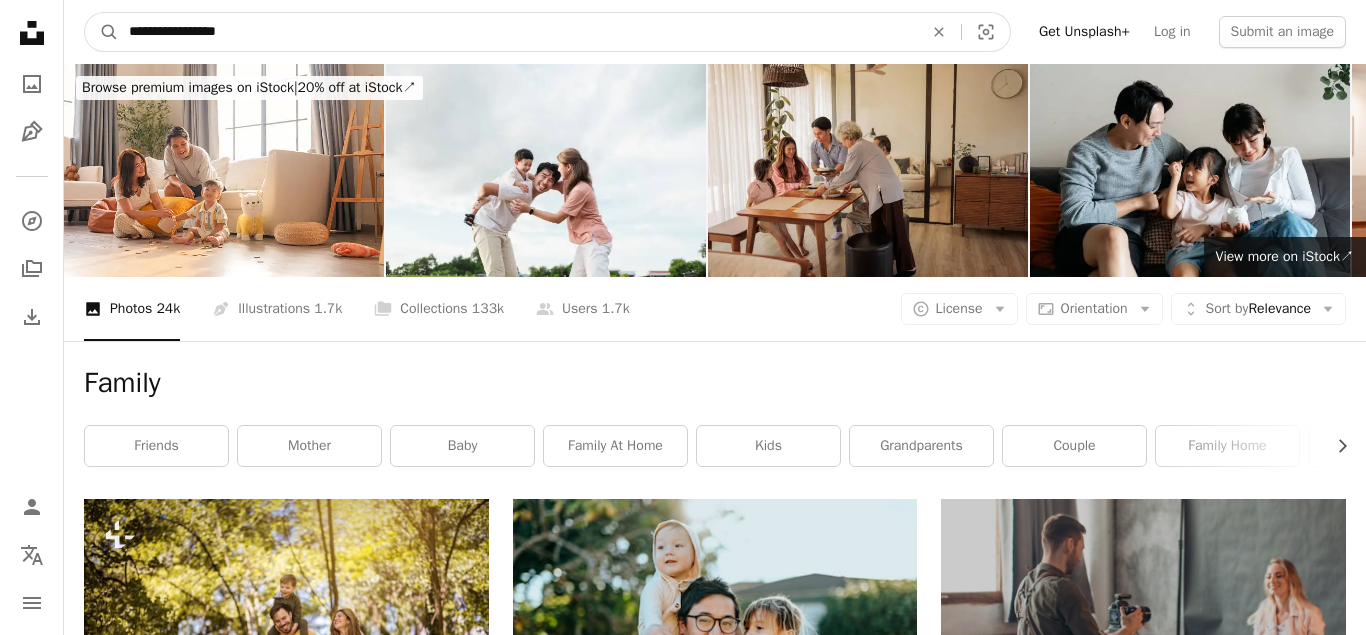 click on "A magnifying glass" at bounding box center [102, 32] 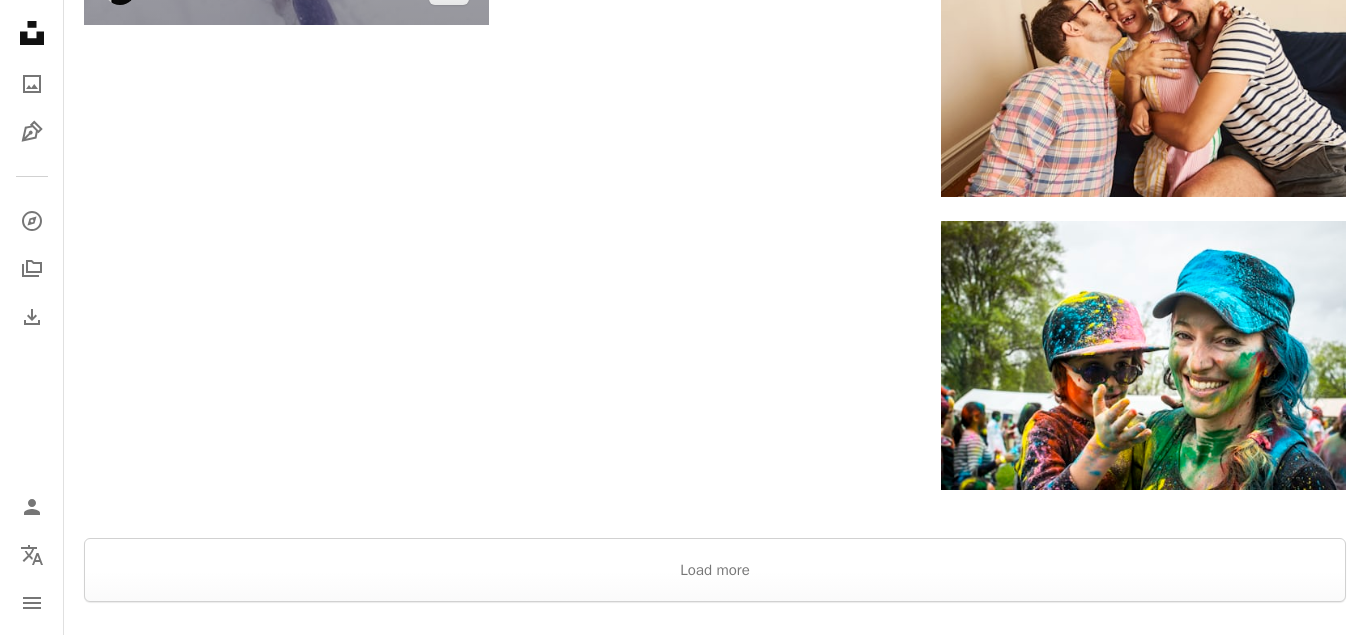 scroll, scrollTop: 3672, scrollLeft: 0, axis: vertical 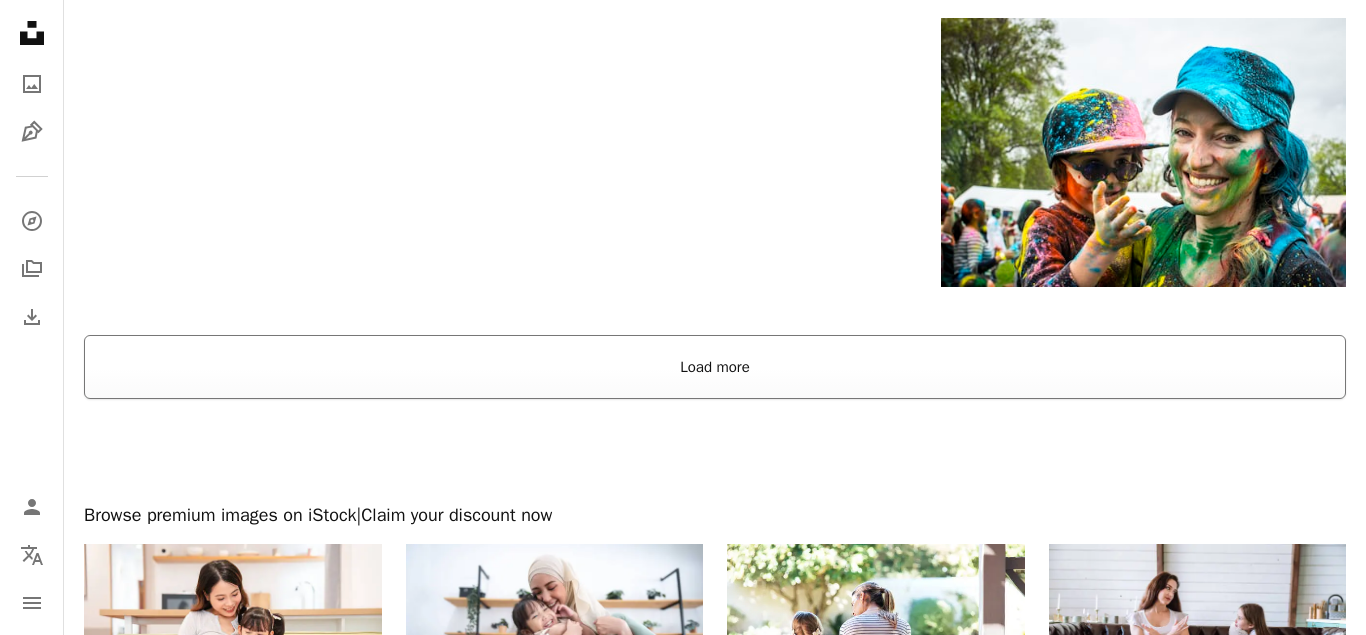 click on "Load more" at bounding box center (715, 367) 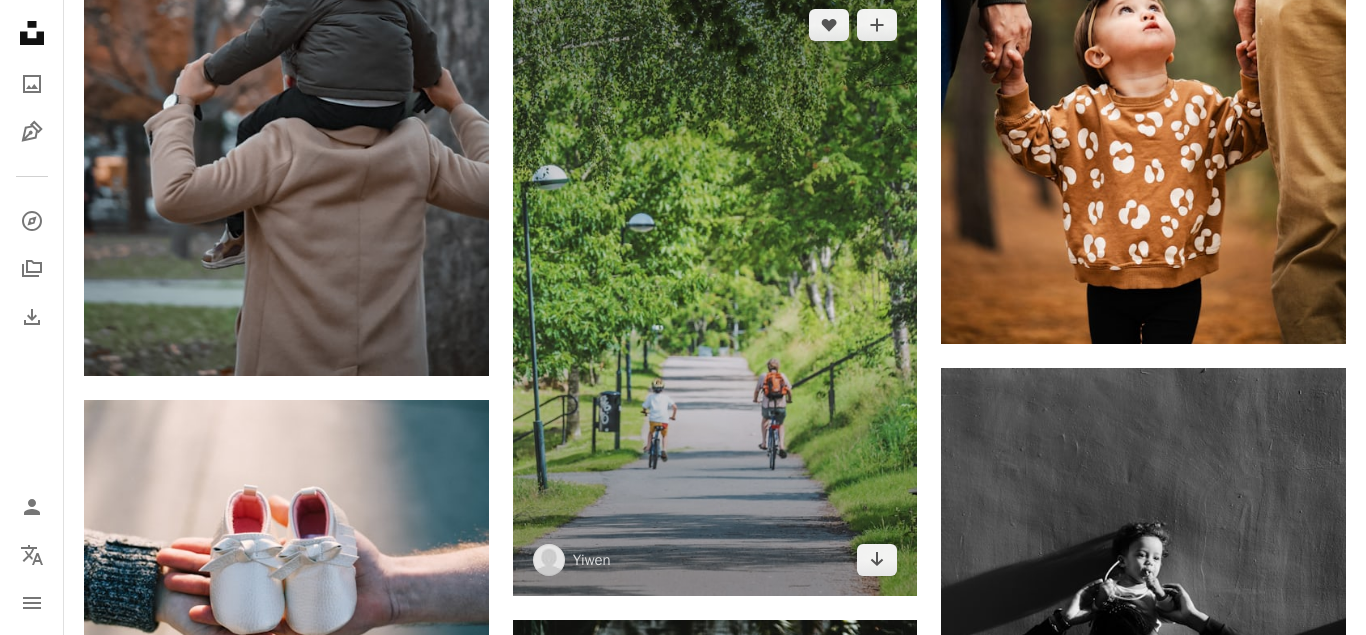 scroll, scrollTop: 6426, scrollLeft: 0, axis: vertical 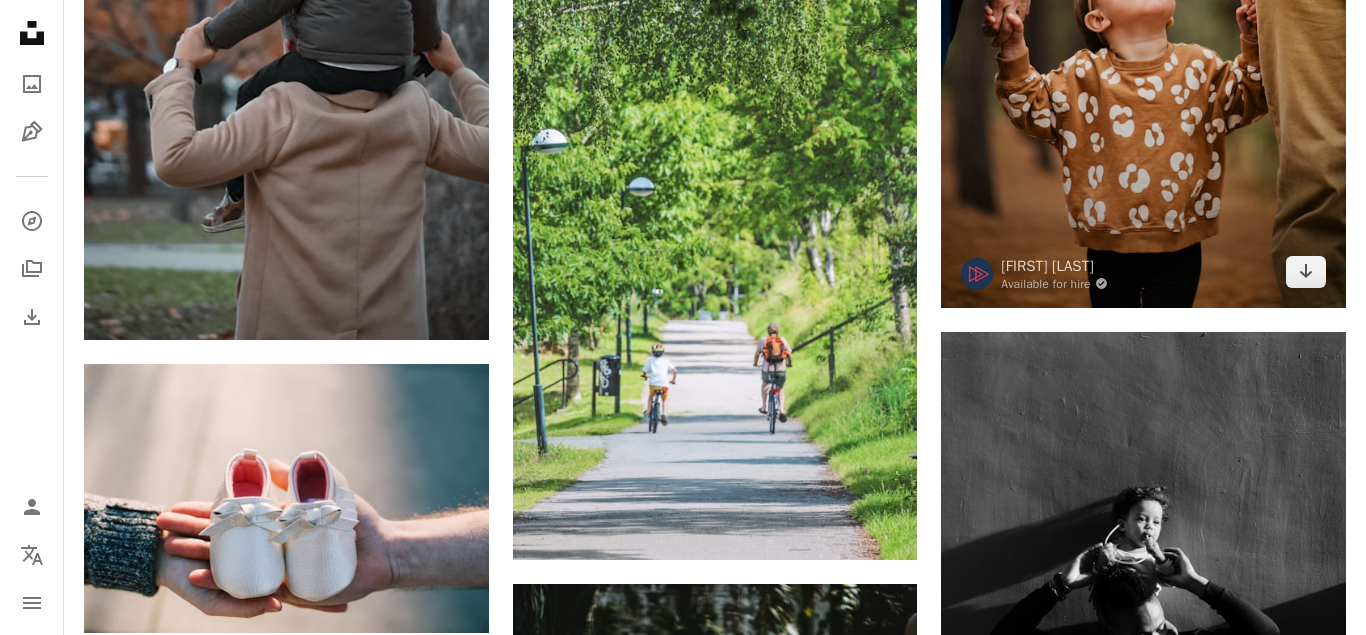 click at bounding box center [1143, 4] 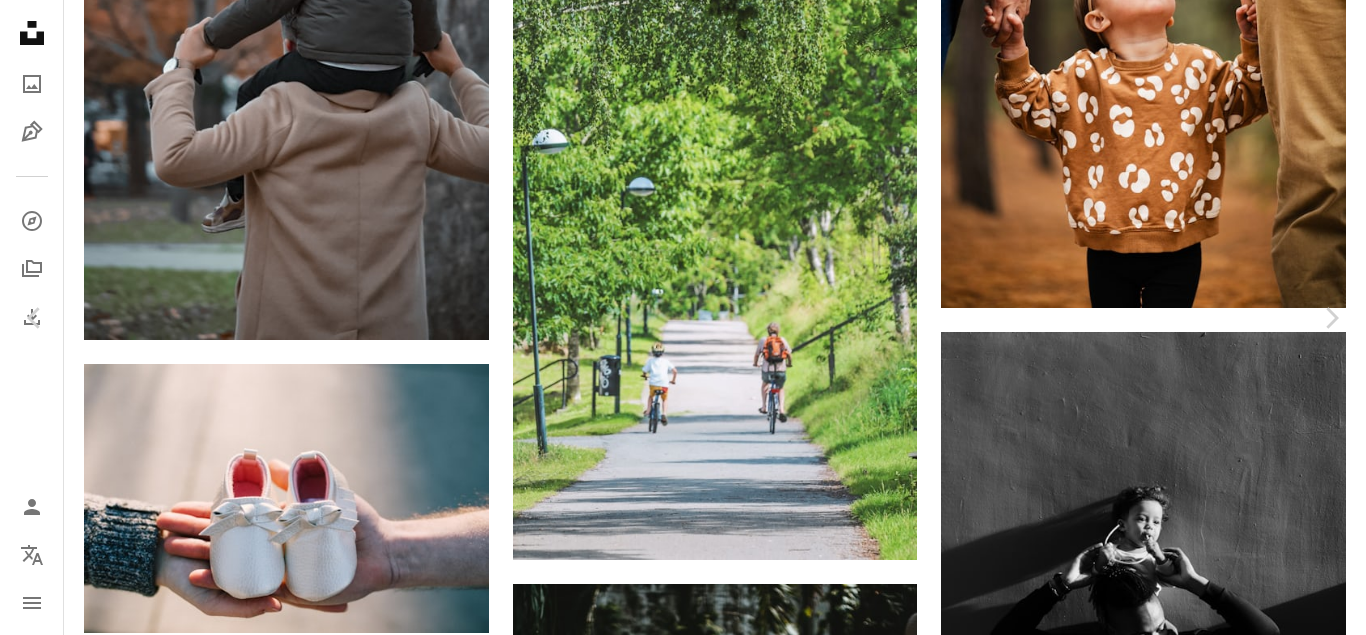 scroll, scrollTop: 2160, scrollLeft: 0, axis: vertical 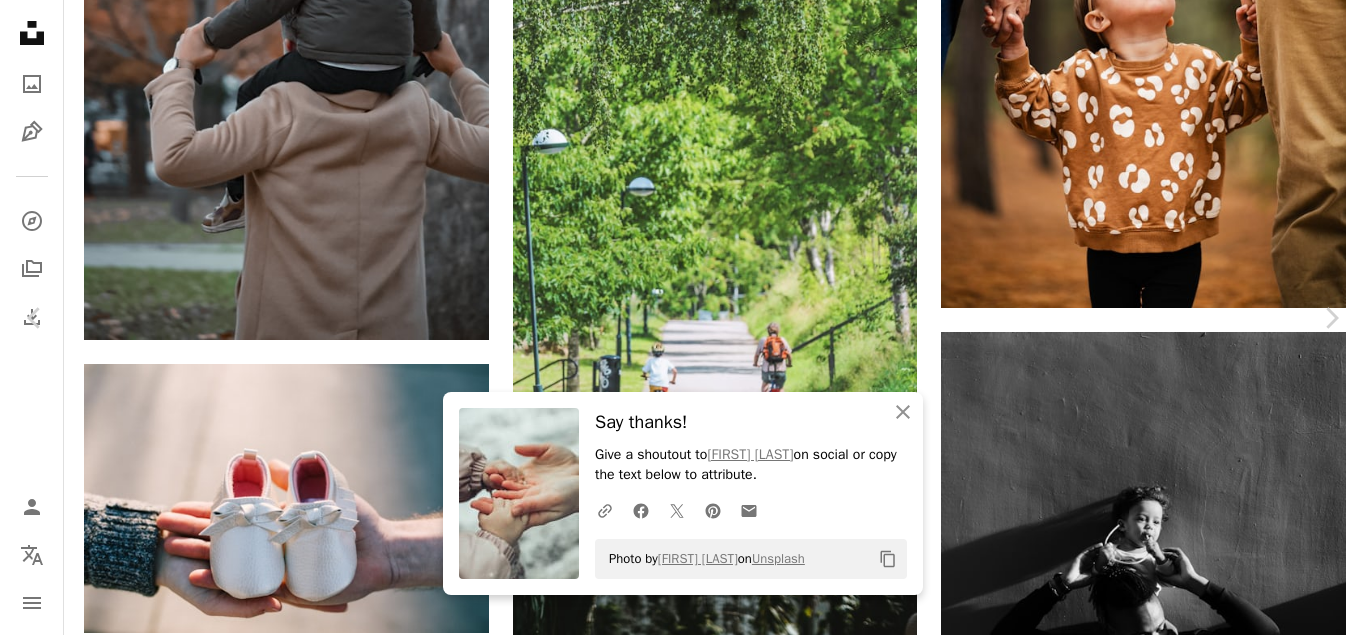 click at bounding box center (1074, 3870) 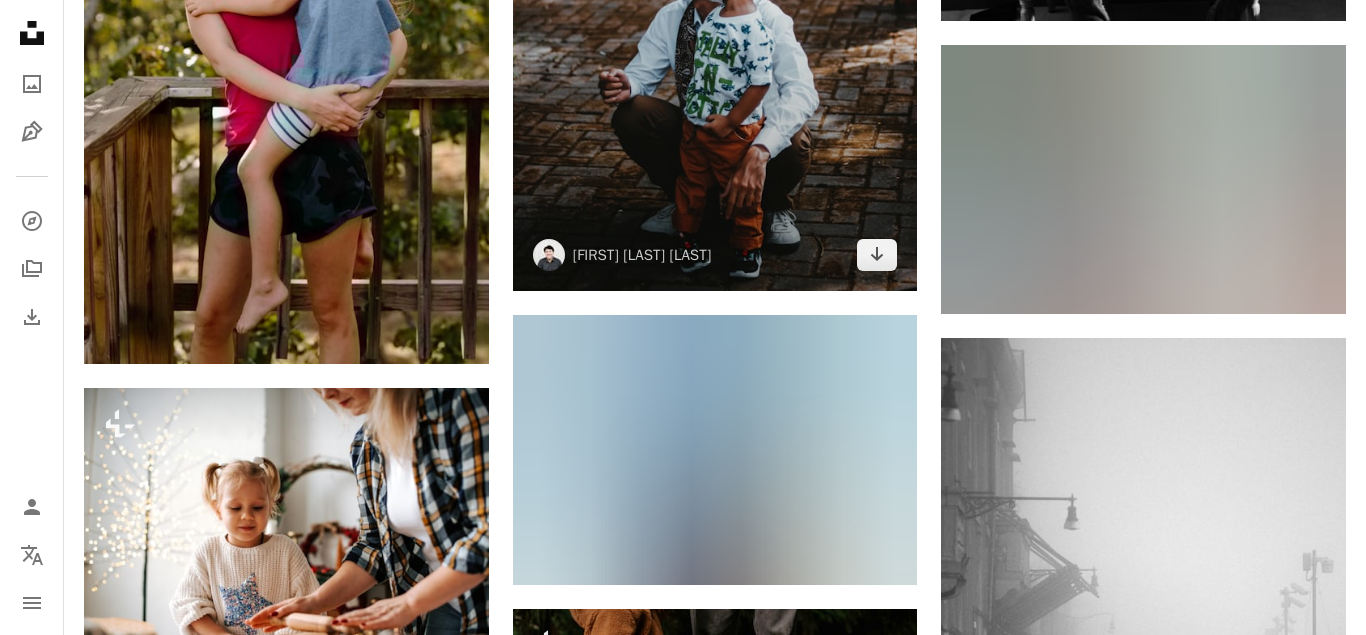 scroll, scrollTop: 7446, scrollLeft: 0, axis: vertical 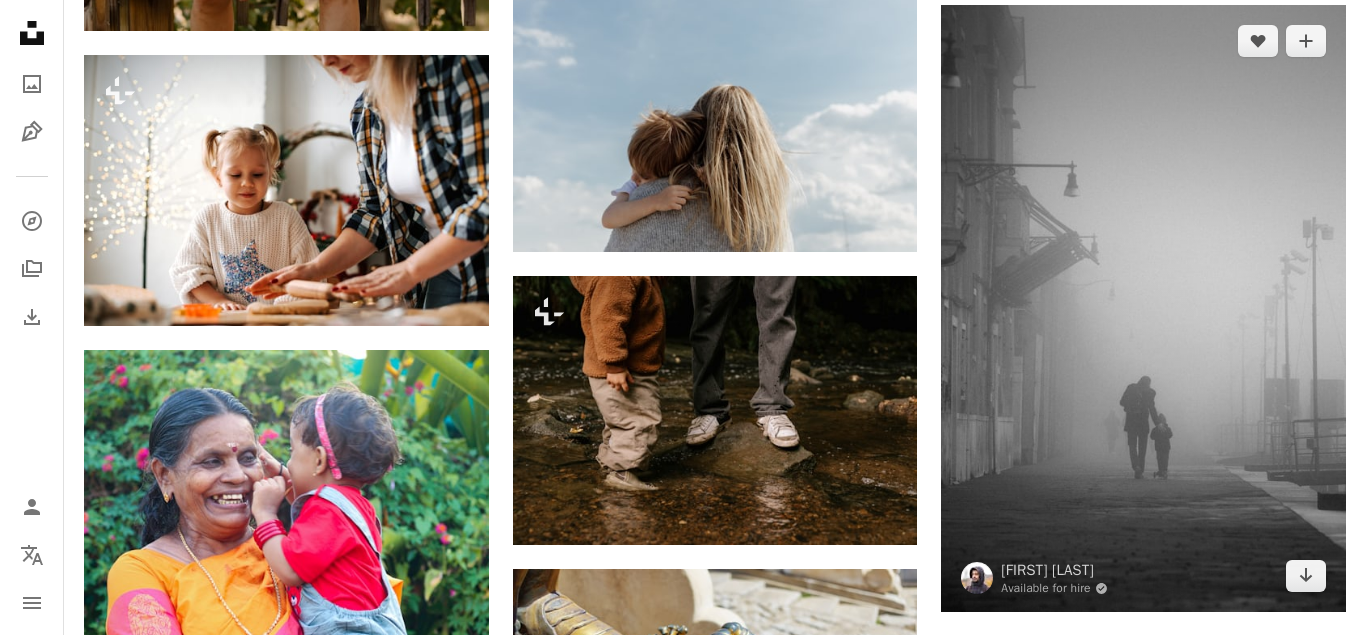 click at bounding box center [1143, 308] 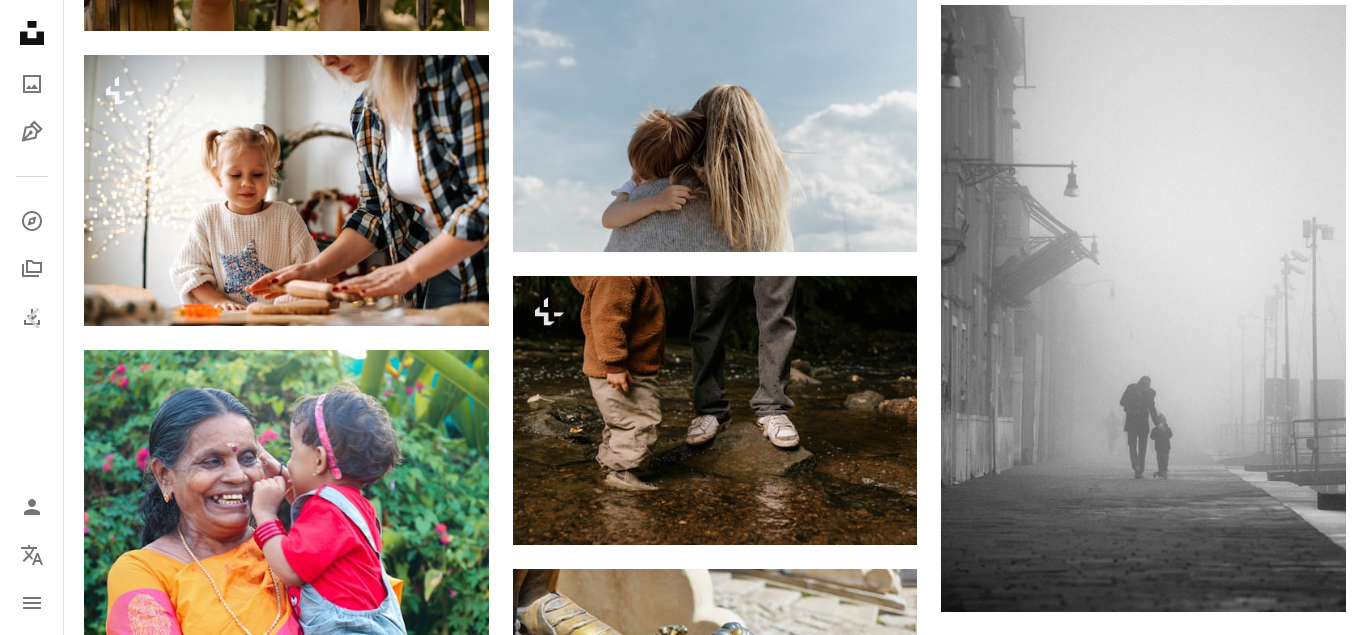 click on "Chevron down" 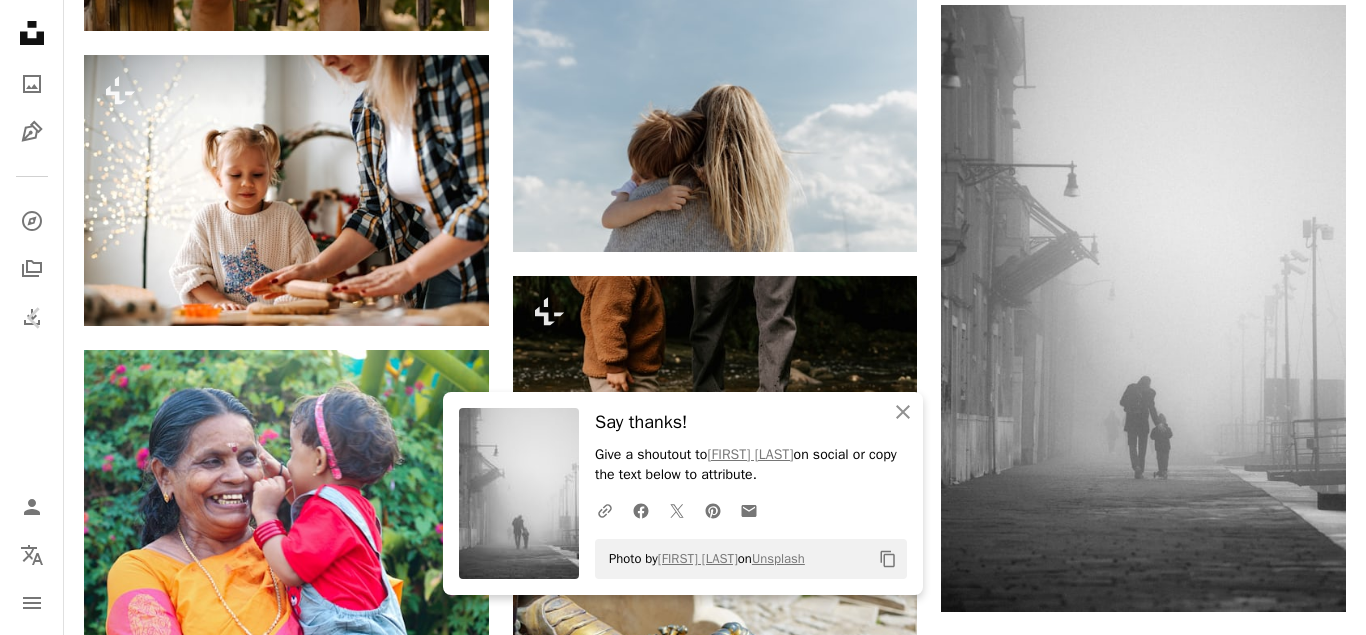 click on "An X shape" at bounding box center (20, 20) 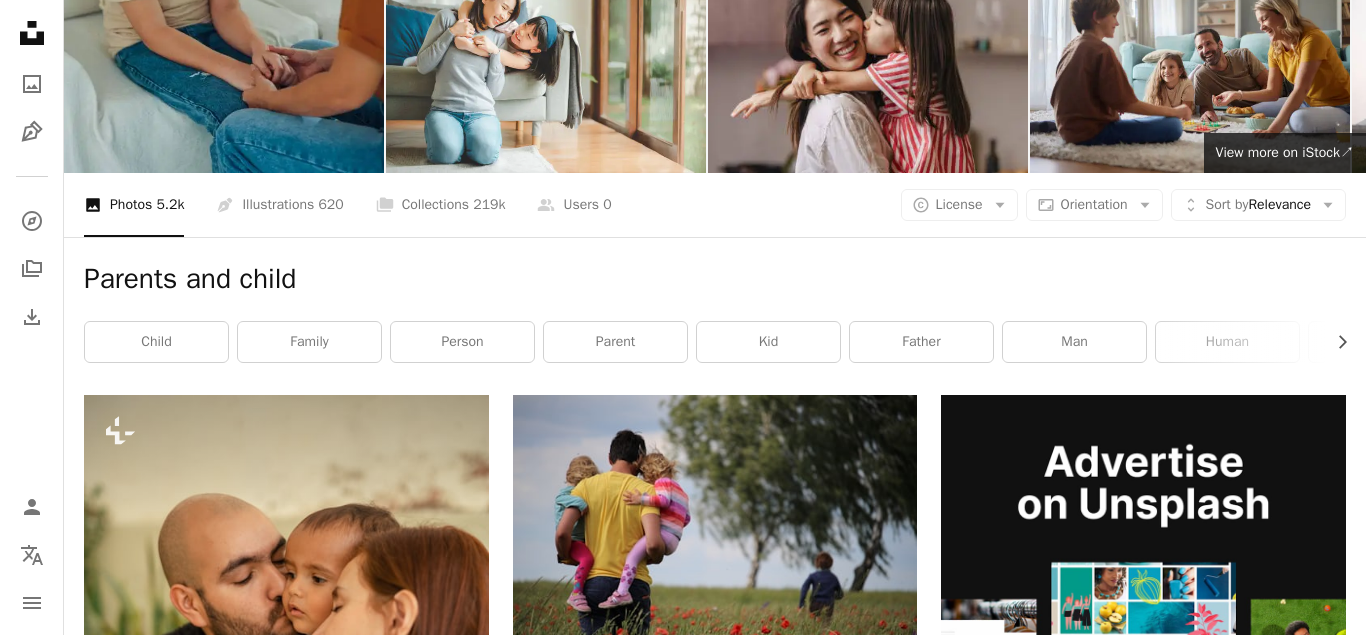 scroll, scrollTop: 0, scrollLeft: 0, axis: both 